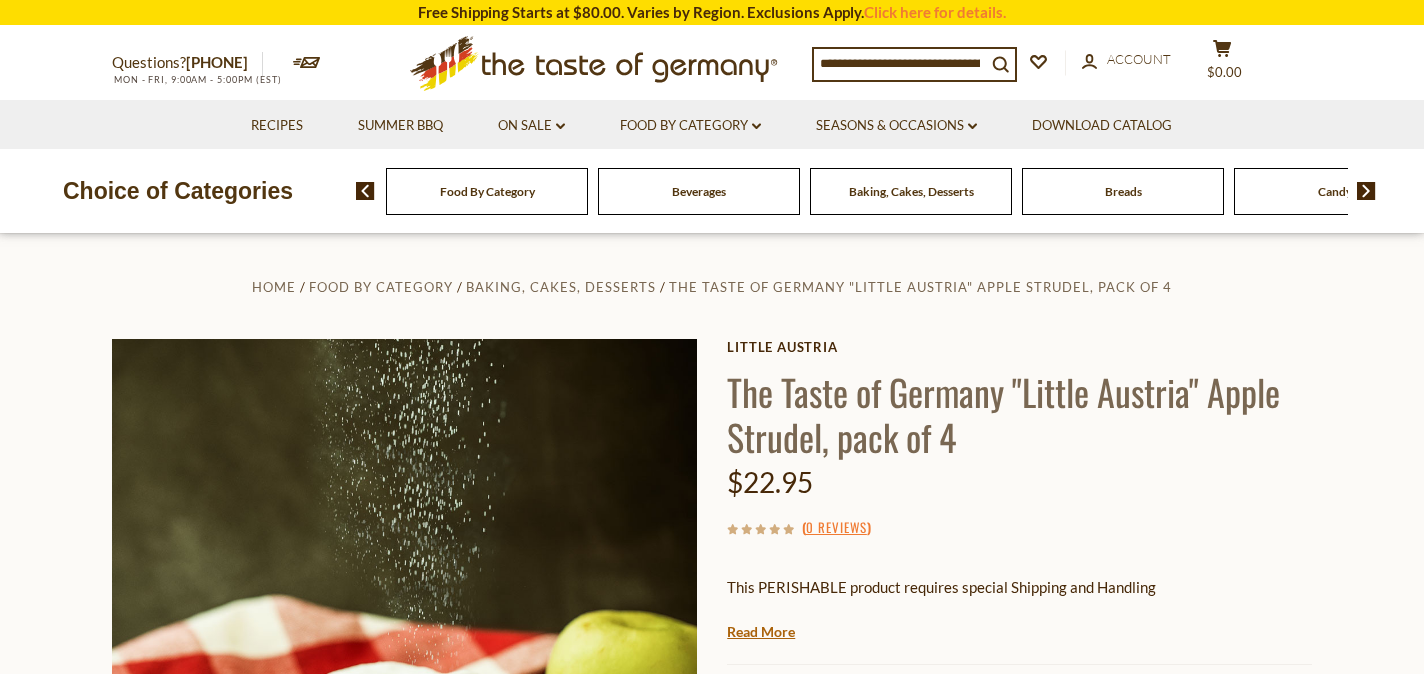 scroll, scrollTop: 0, scrollLeft: 0, axis: both 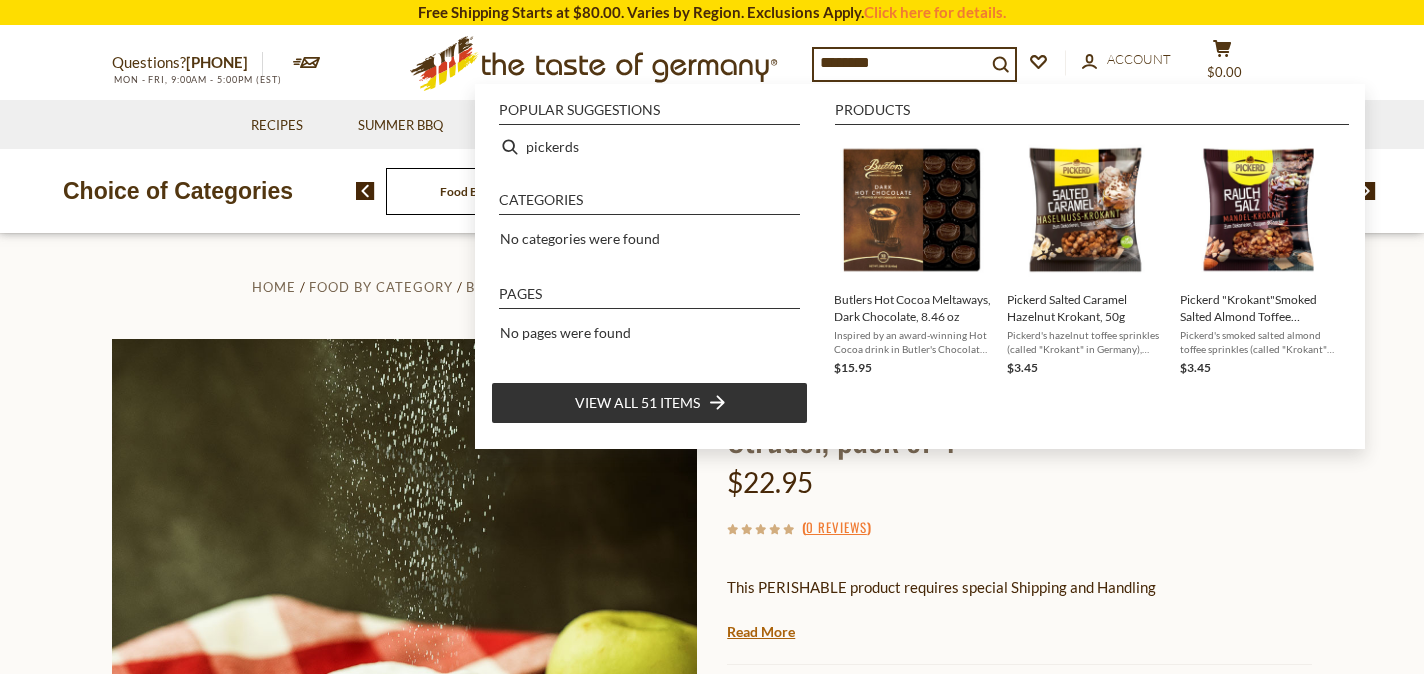 type on "********" 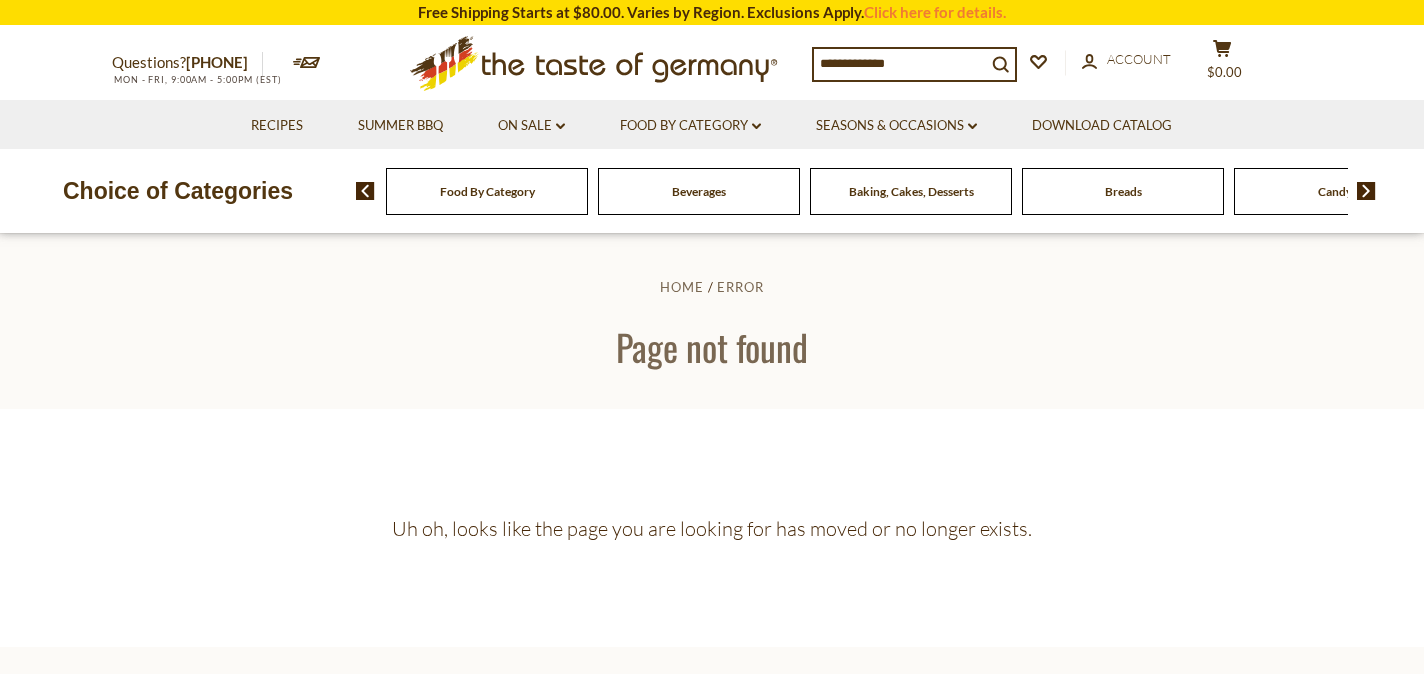 scroll, scrollTop: 0, scrollLeft: 0, axis: both 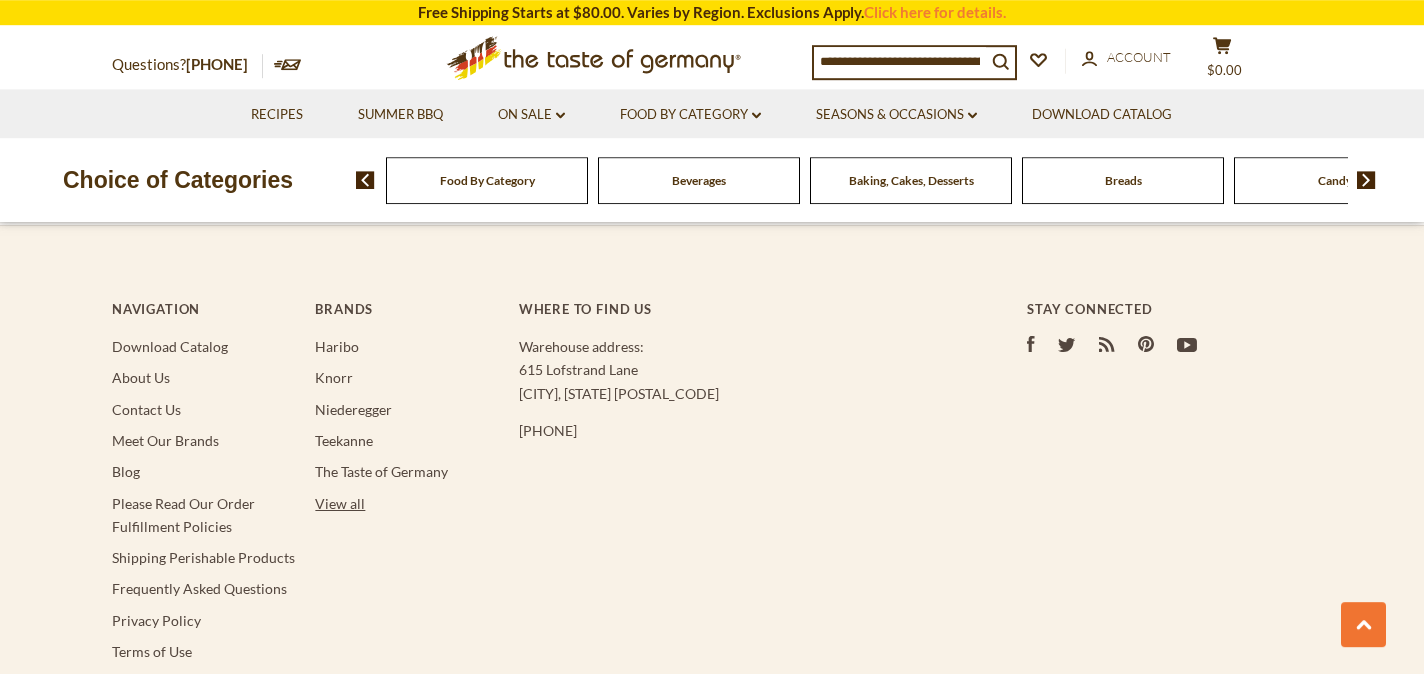 click on "View all" at bounding box center (340, 503) 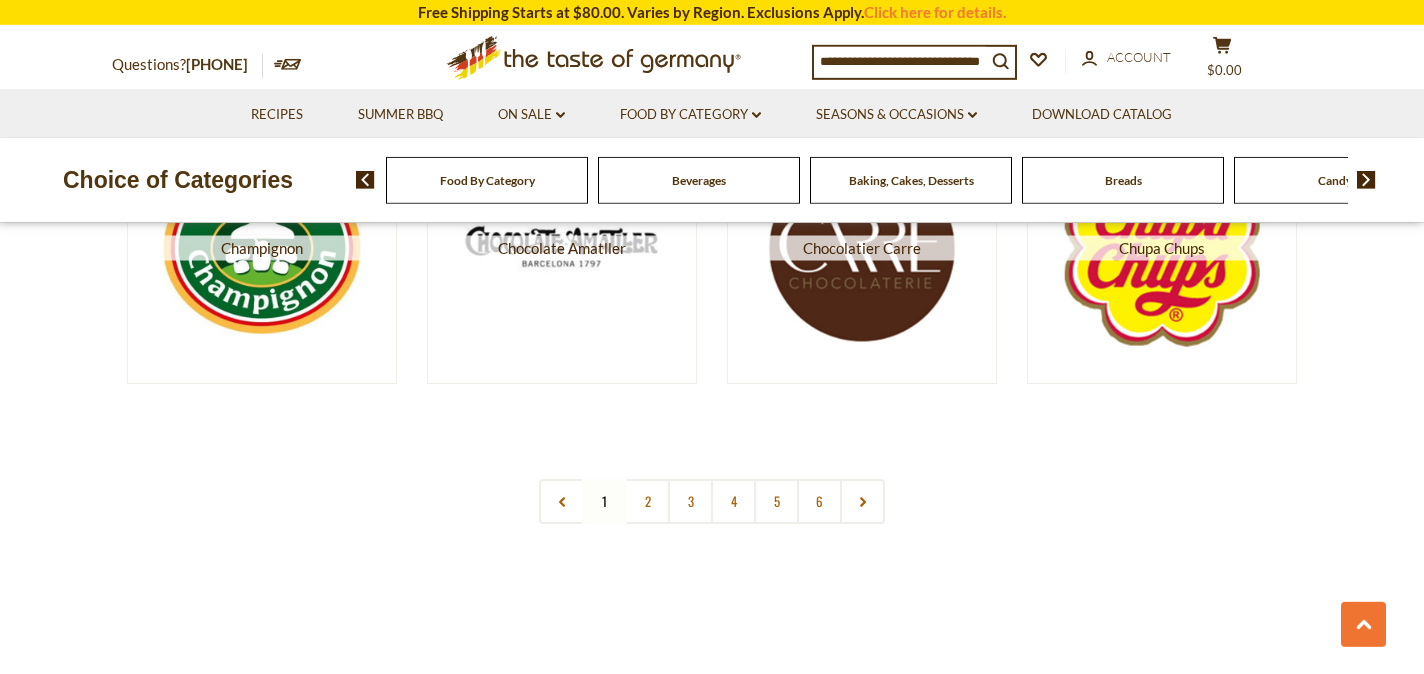 scroll, scrollTop: 3708, scrollLeft: 0, axis: vertical 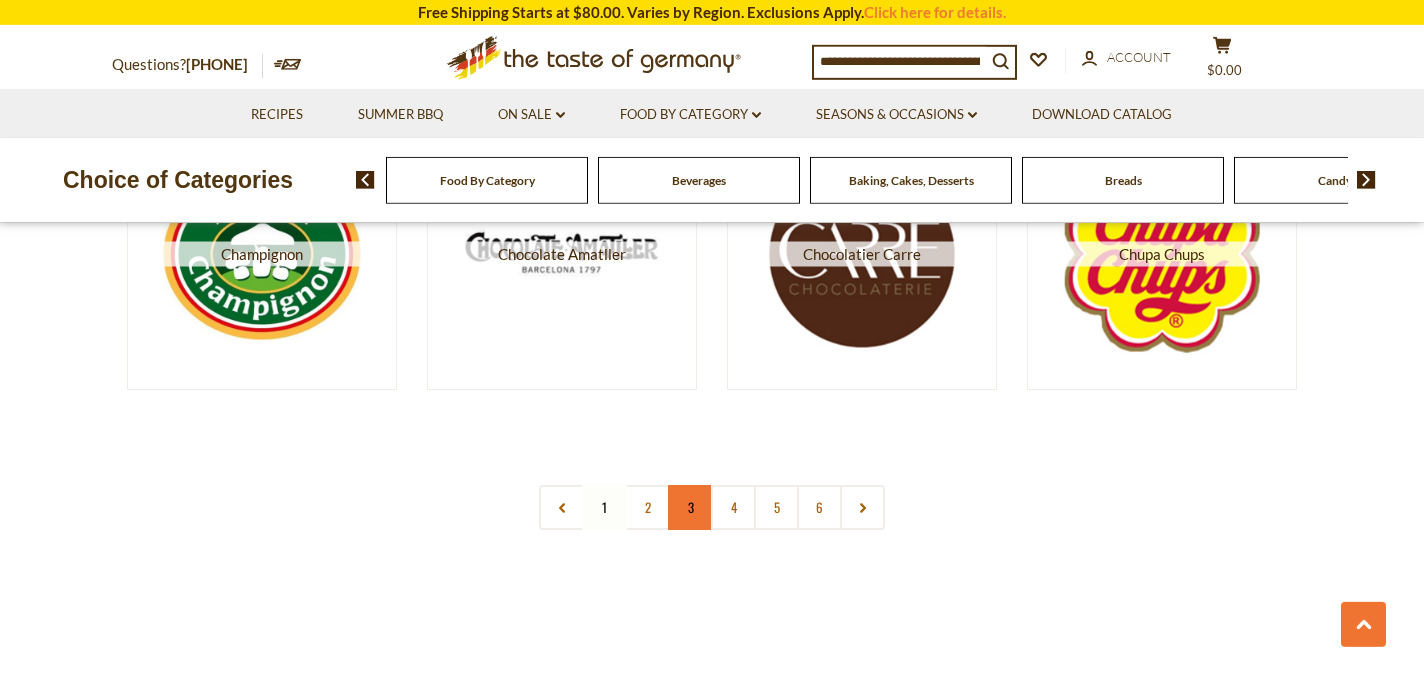 click on "3" at bounding box center (690, 507) 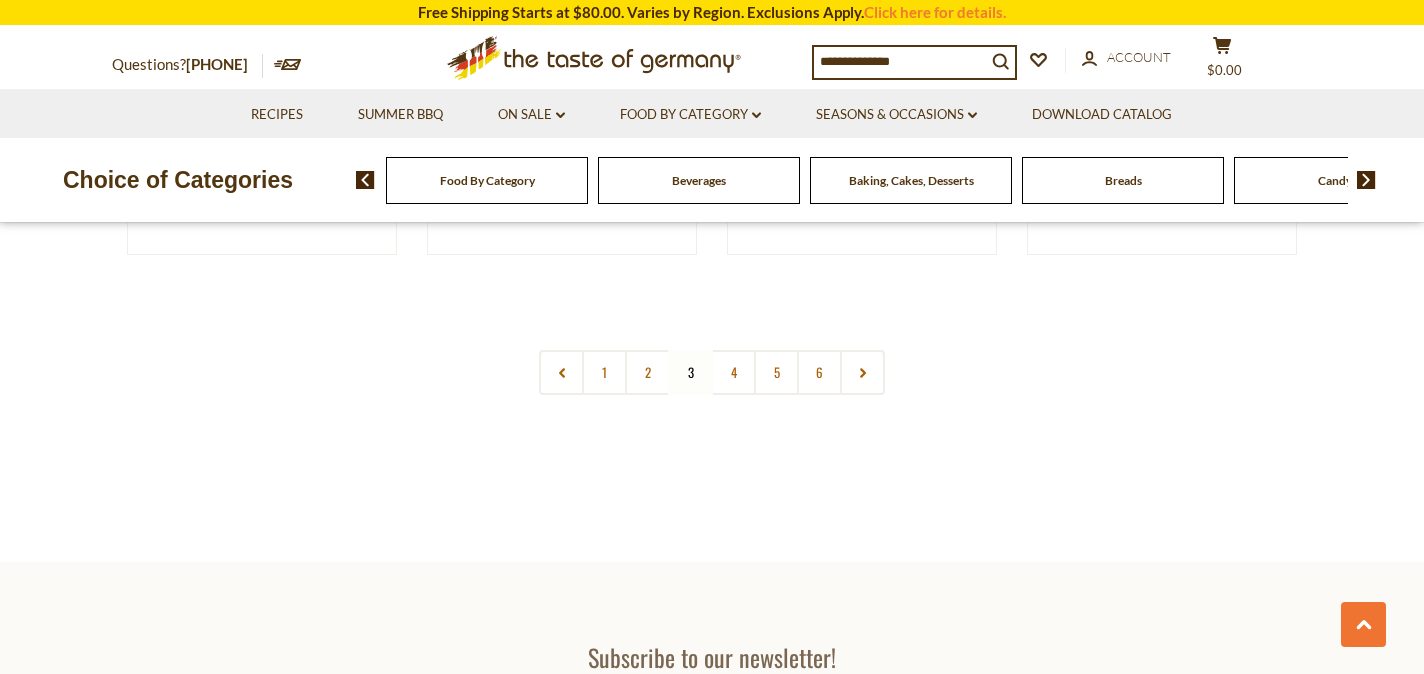 scroll, scrollTop: 3845, scrollLeft: 0, axis: vertical 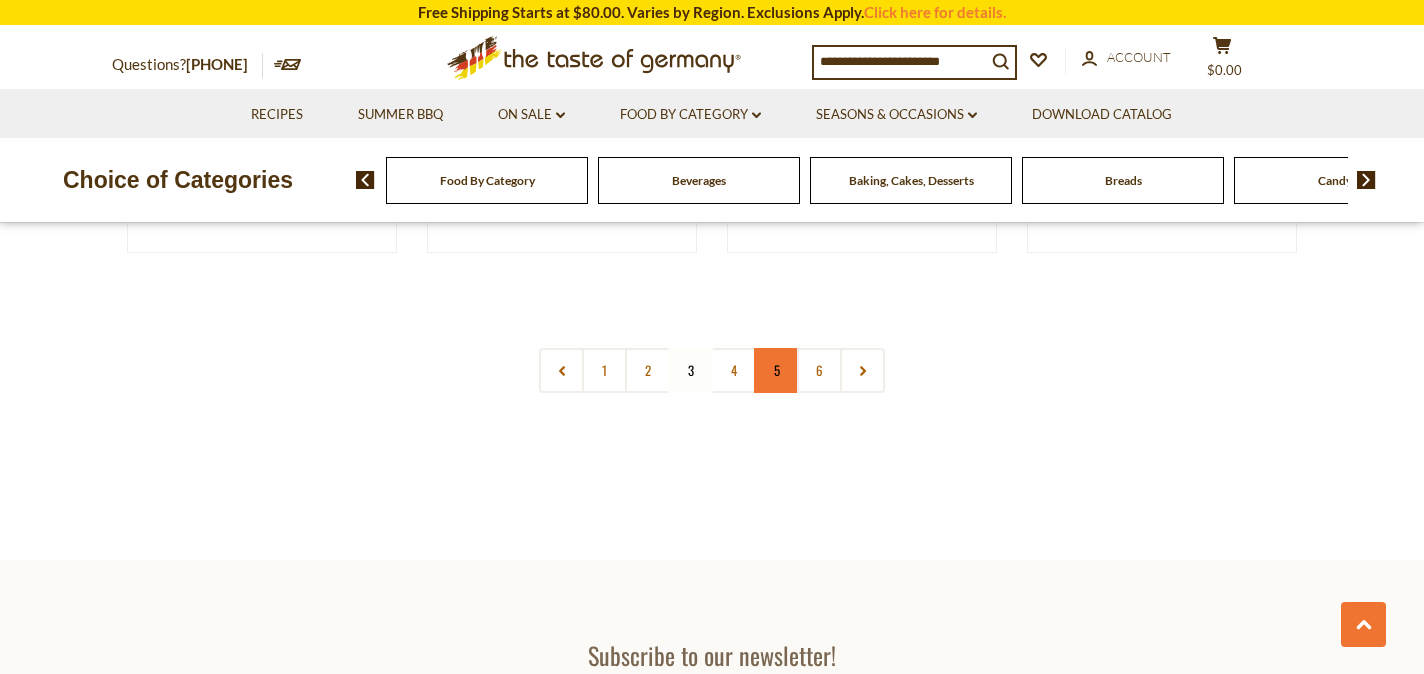 click on "5" at bounding box center [776, 370] 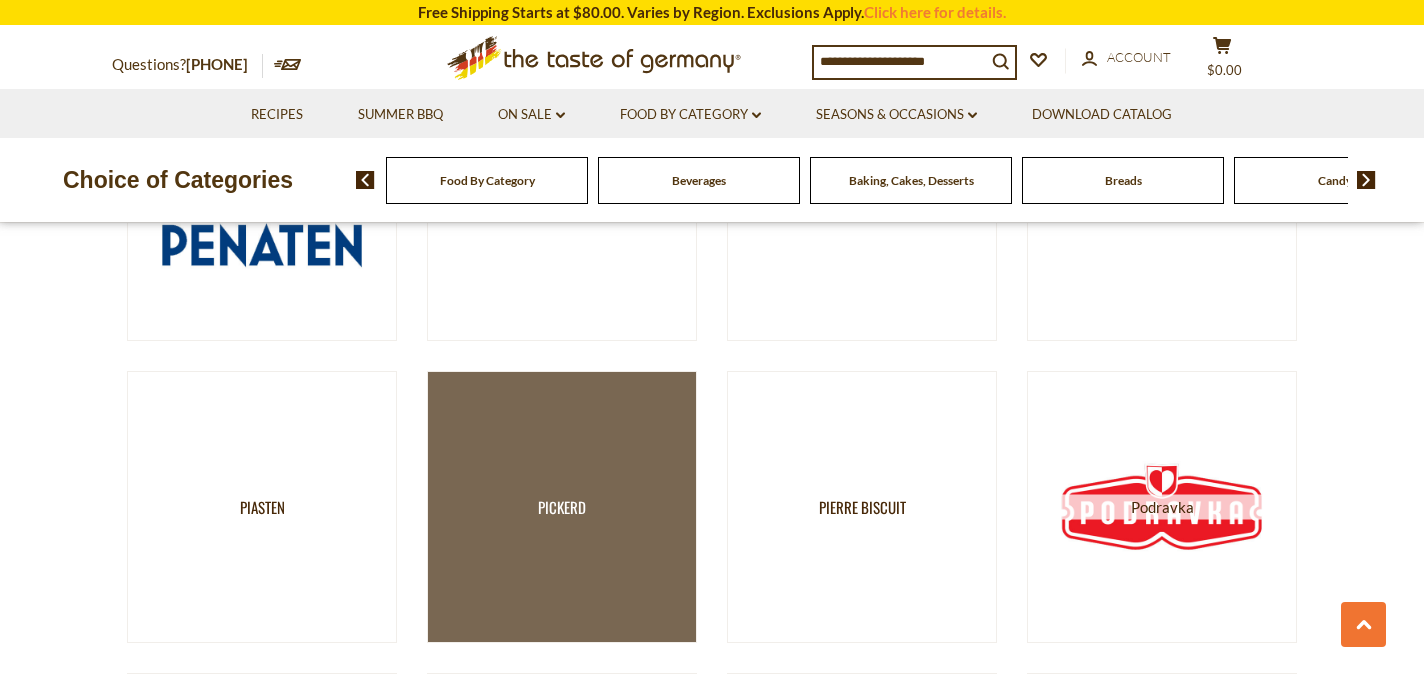 scroll, scrollTop: 747, scrollLeft: 0, axis: vertical 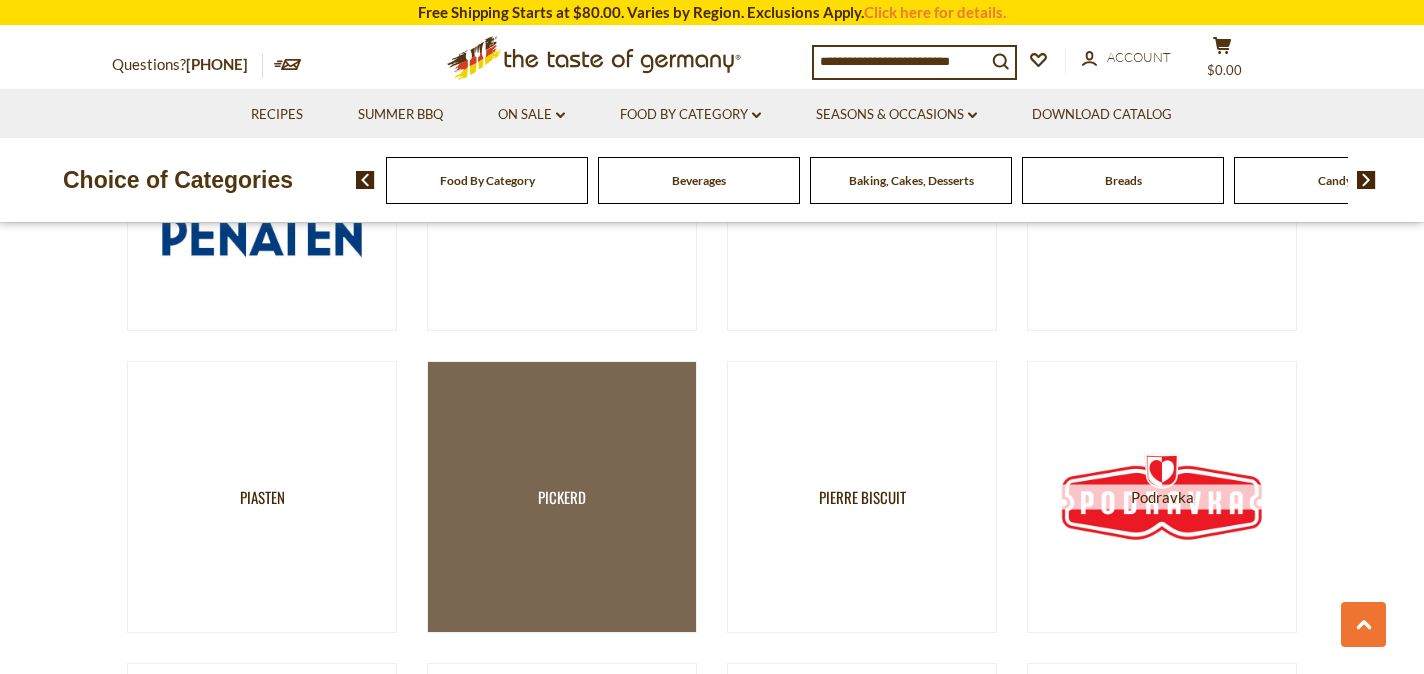 click on "Pickerd" at bounding box center (562, 497) 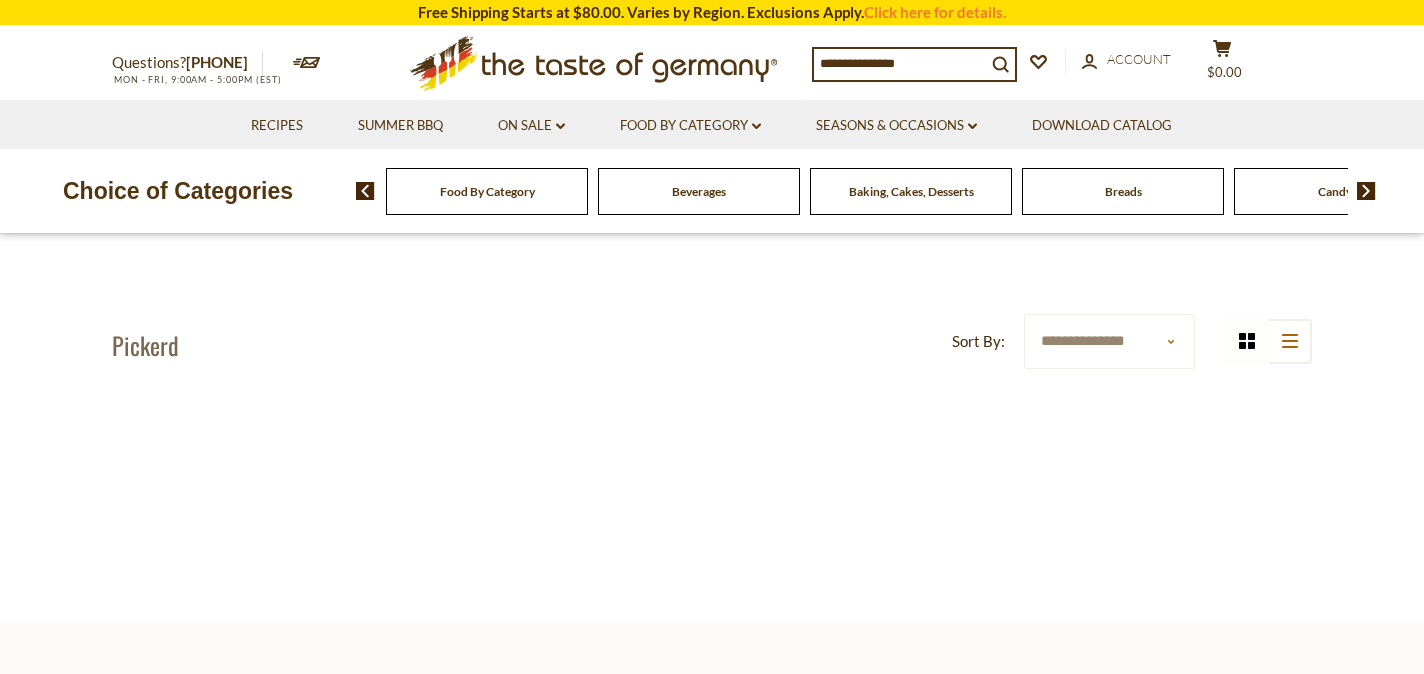 scroll, scrollTop: 0, scrollLeft: 0, axis: both 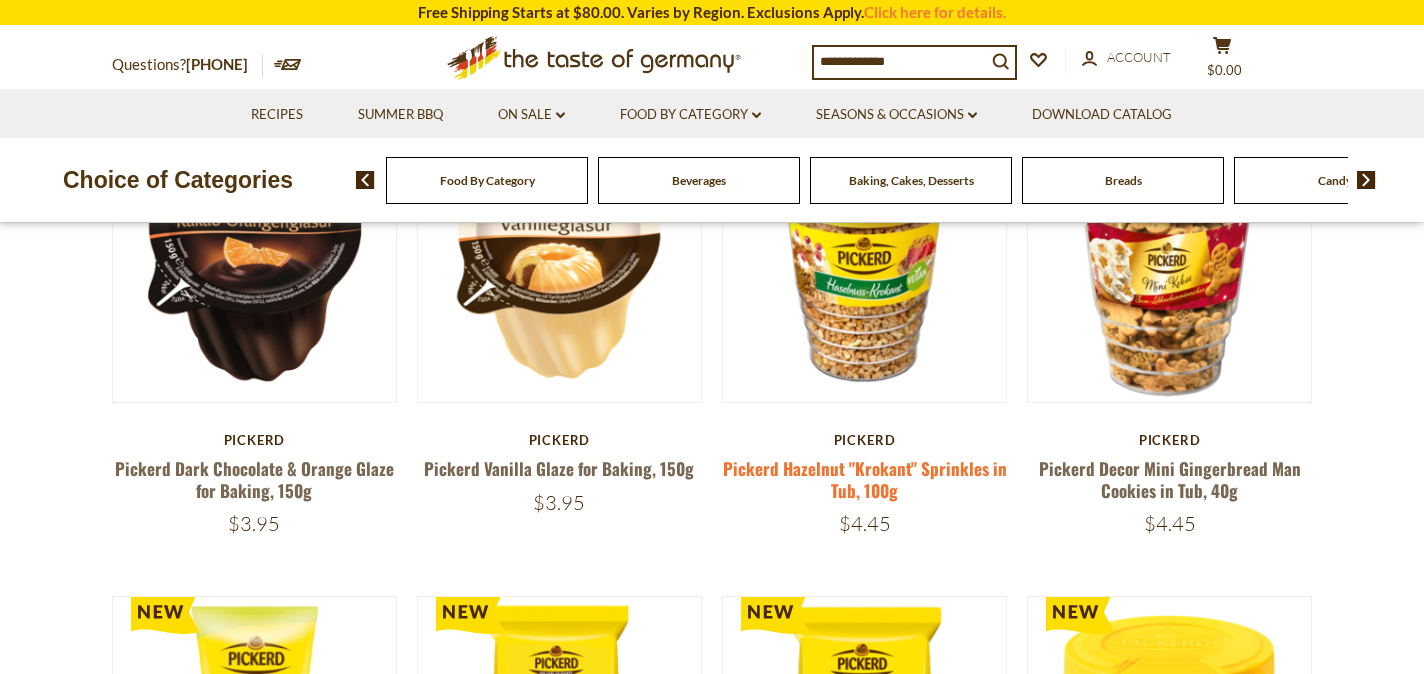 click on "Pickerd Hazelnut "Krokant" Sprinkles in Tub, 100g" at bounding box center [865, 479] 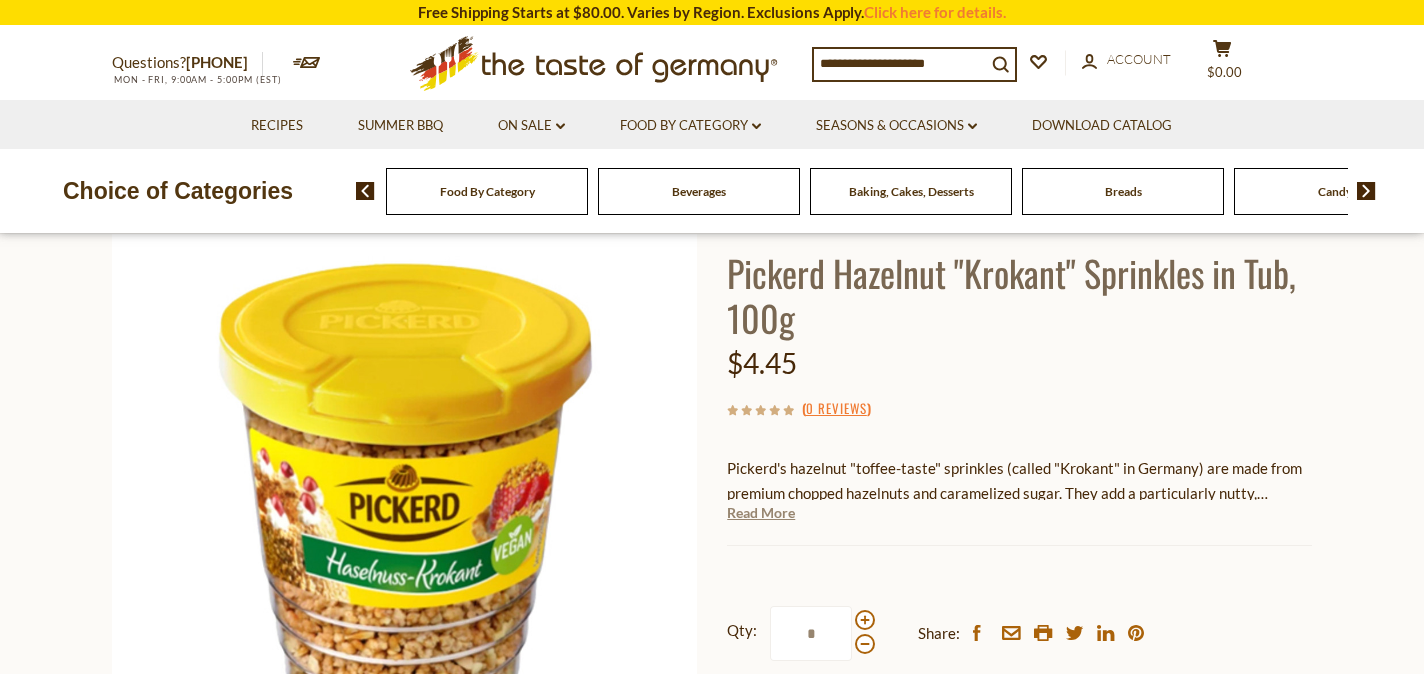 scroll, scrollTop: 171, scrollLeft: 0, axis: vertical 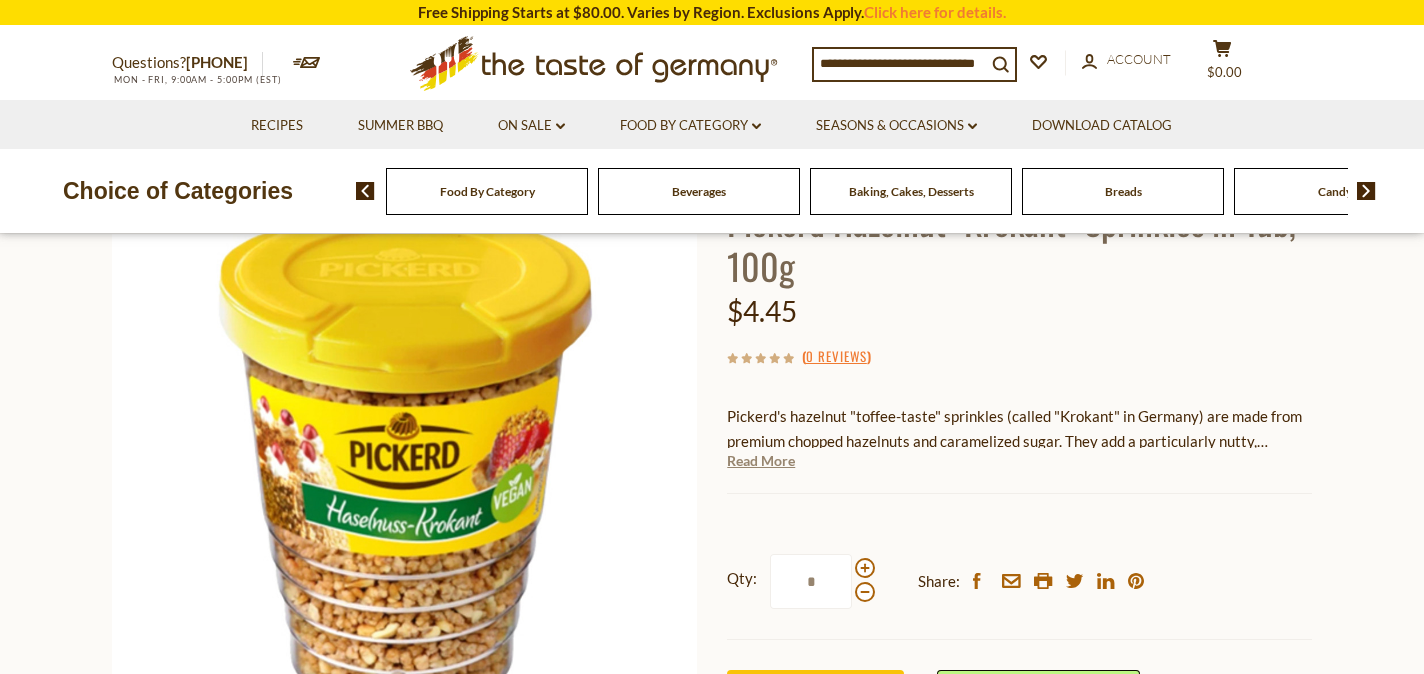 click on "Read More" at bounding box center (761, 461) 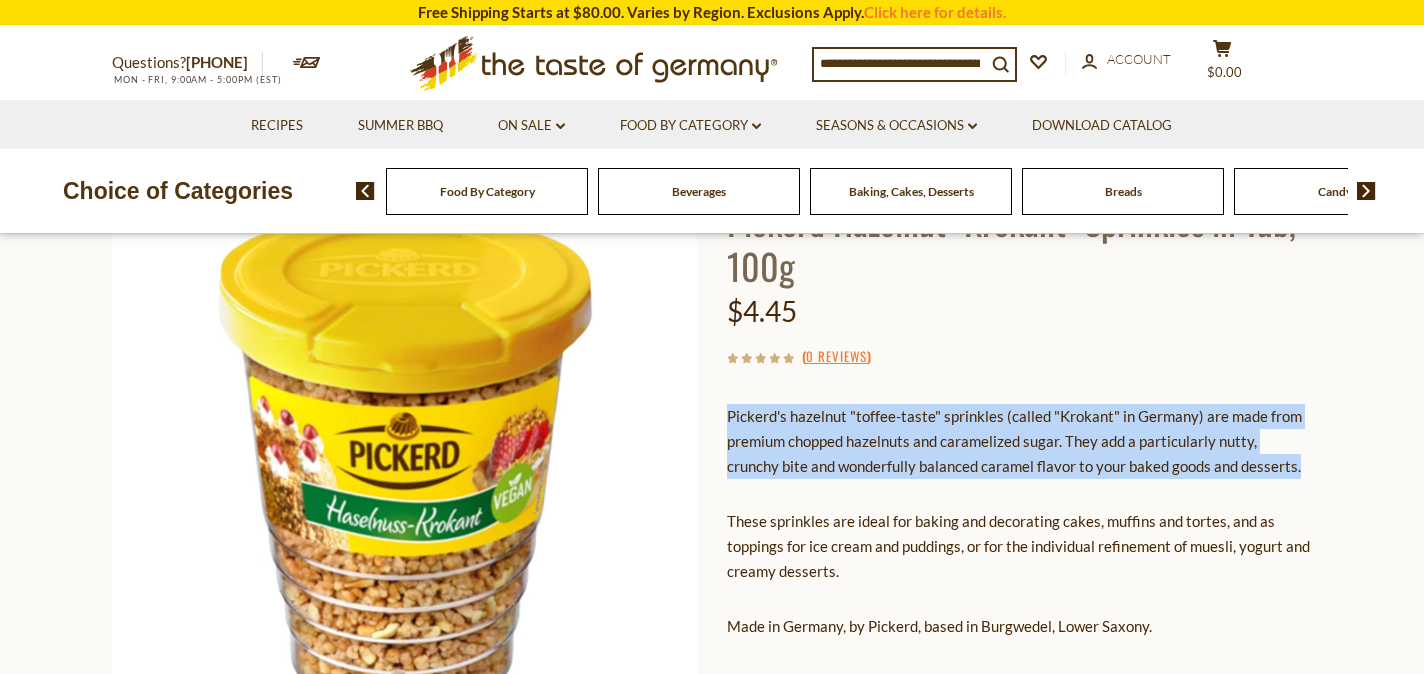 drag, startPoint x: 730, startPoint y: 417, endPoint x: 1264, endPoint y: 474, distance: 537.0335 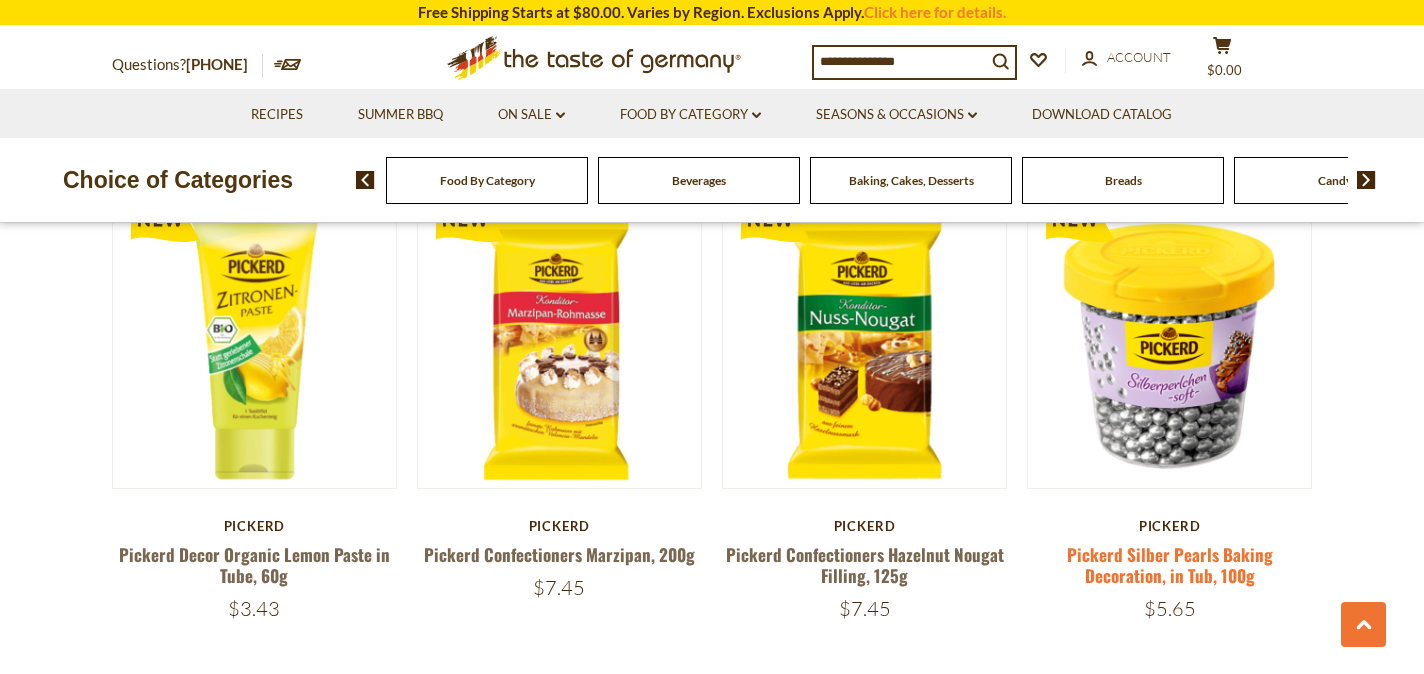 scroll, scrollTop: 681, scrollLeft: 0, axis: vertical 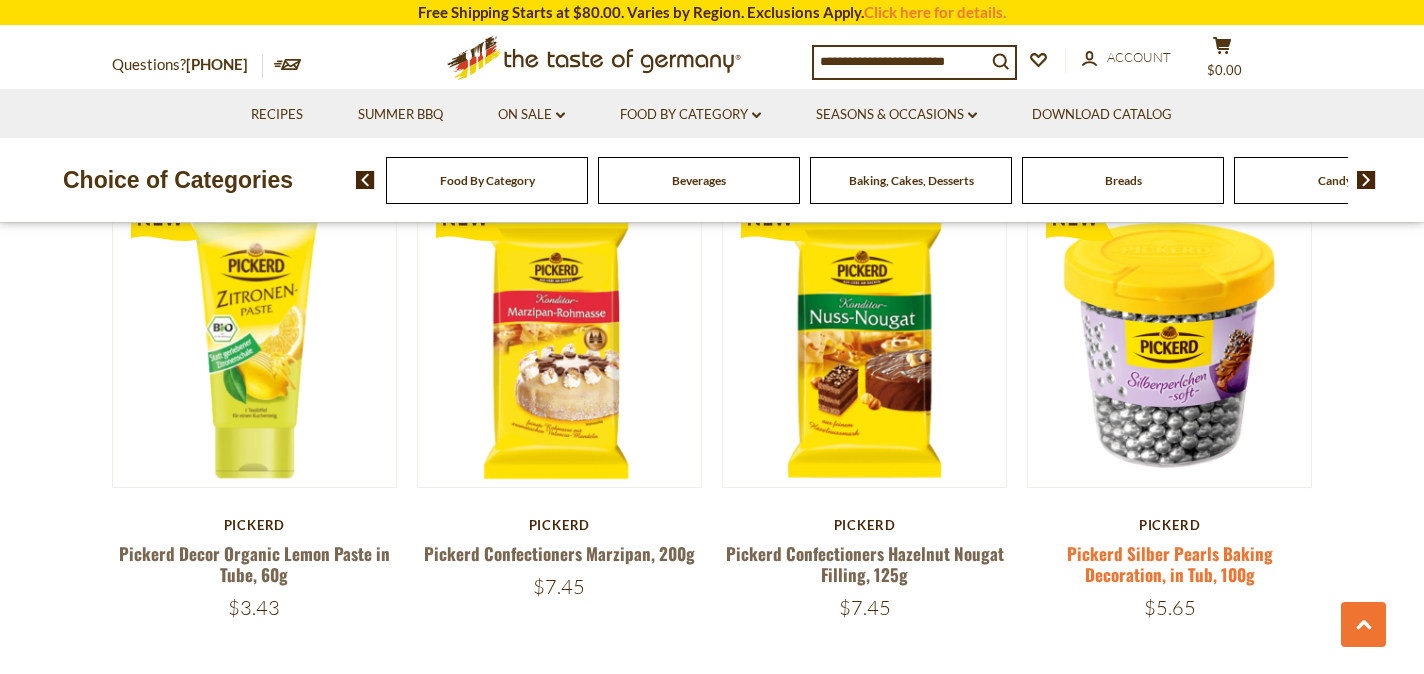 click on "Pickerd Silber Pearls Baking Decoration, in Tub, 100g" at bounding box center [1170, 564] 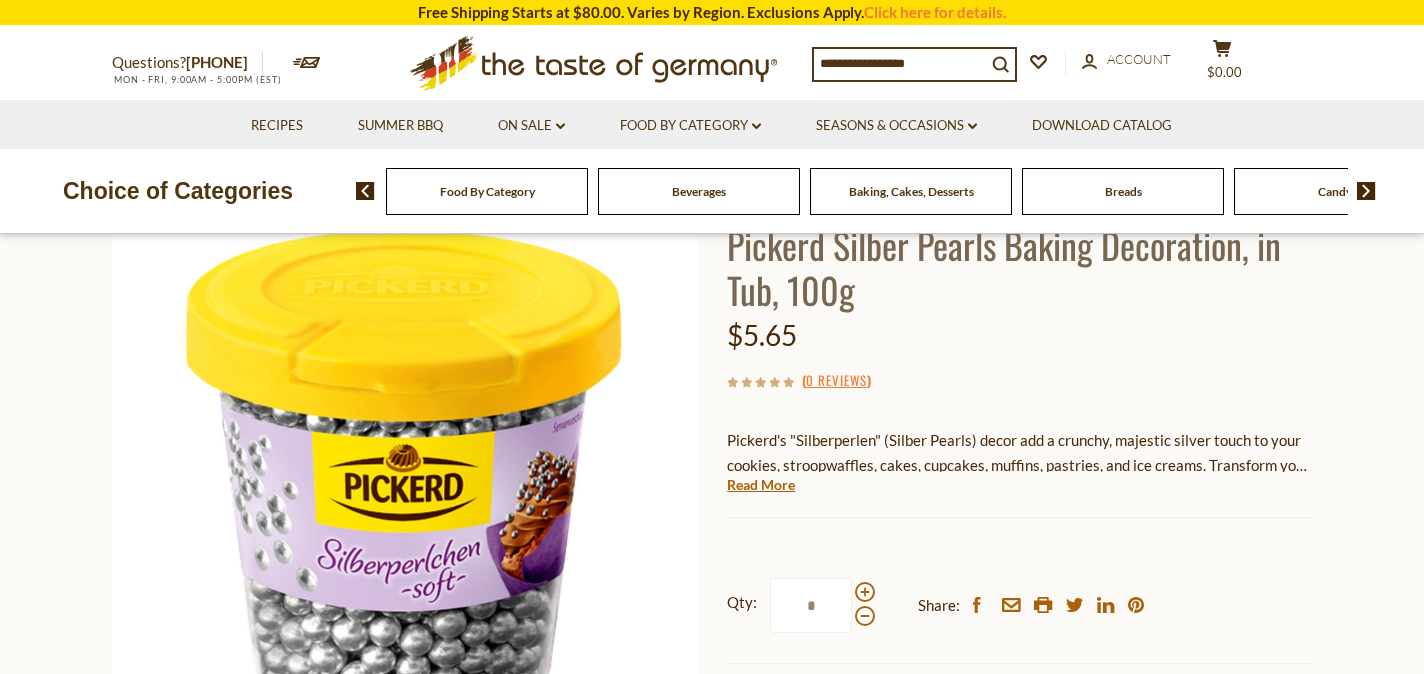 scroll, scrollTop: 174, scrollLeft: 0, axis: vertical 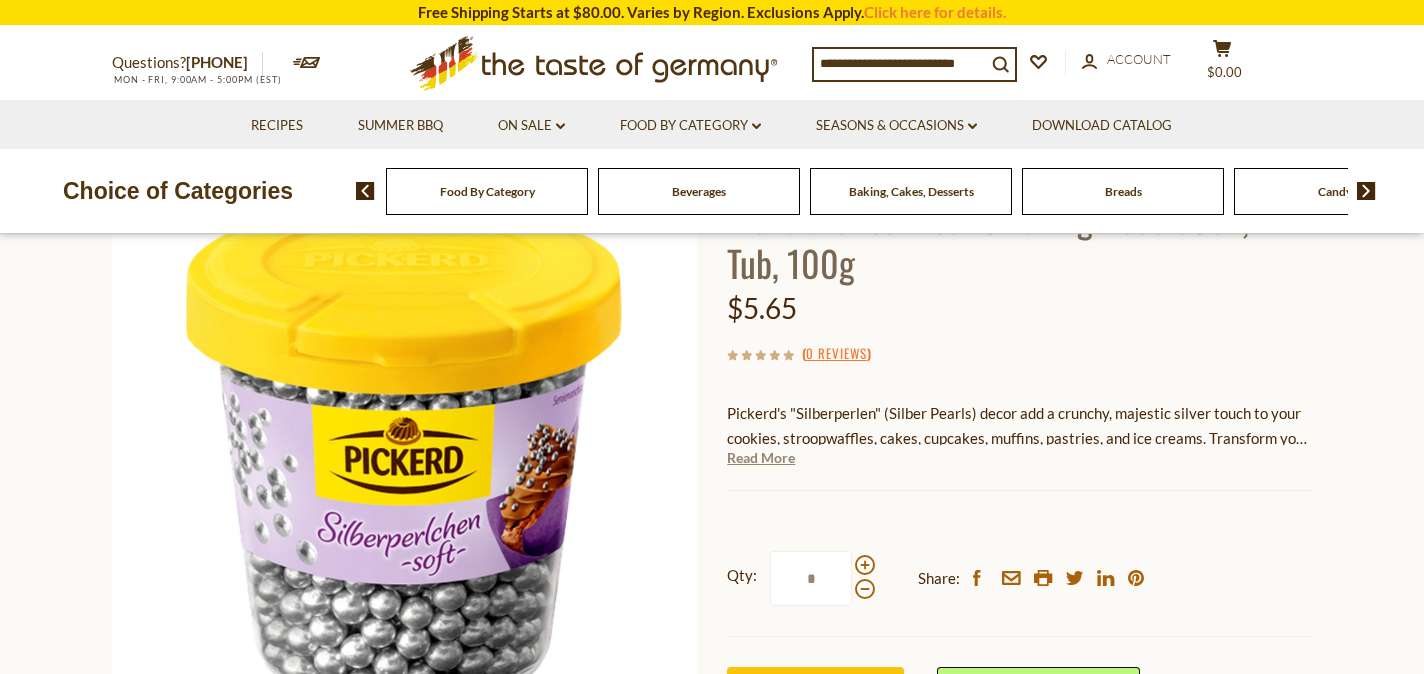 click on "Read More" at bounding box center (761, 458) 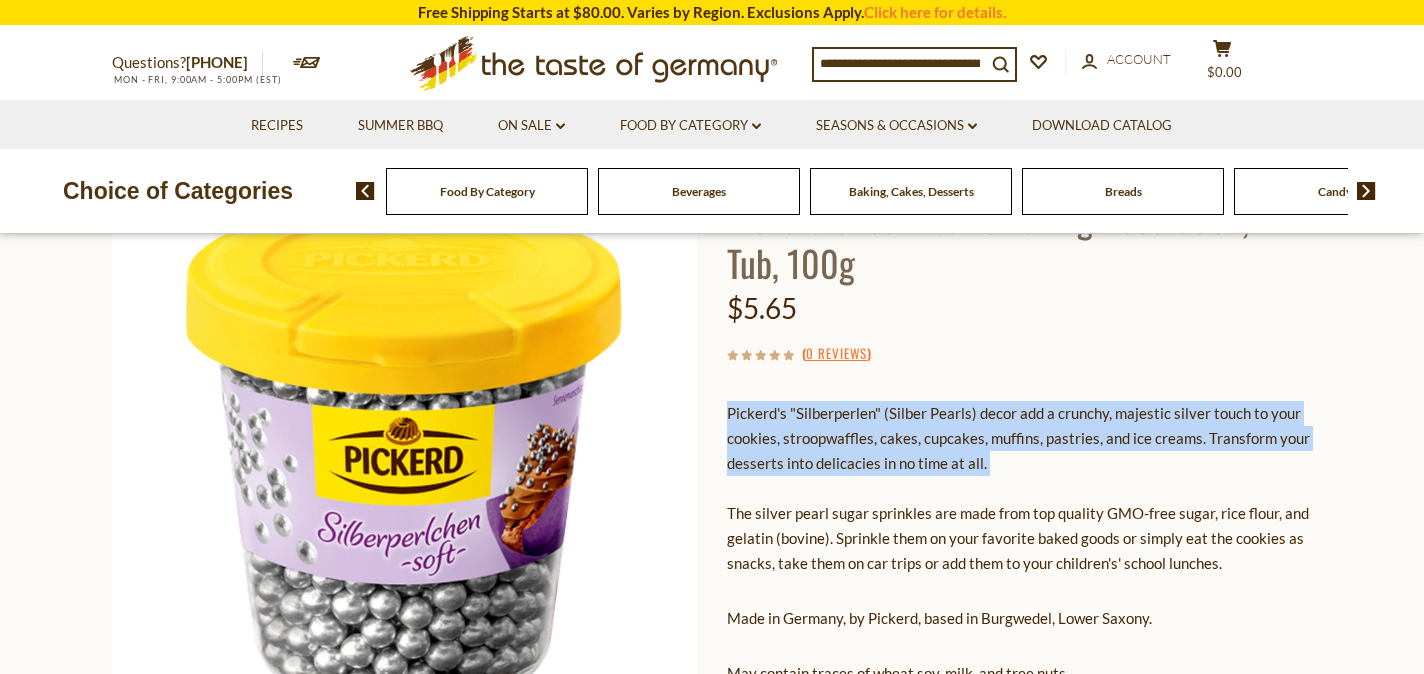 drag, startPoint x: 729, startPoint y: 415, endPoint x: 1004, endPoint y: 477, distance: 281.90247 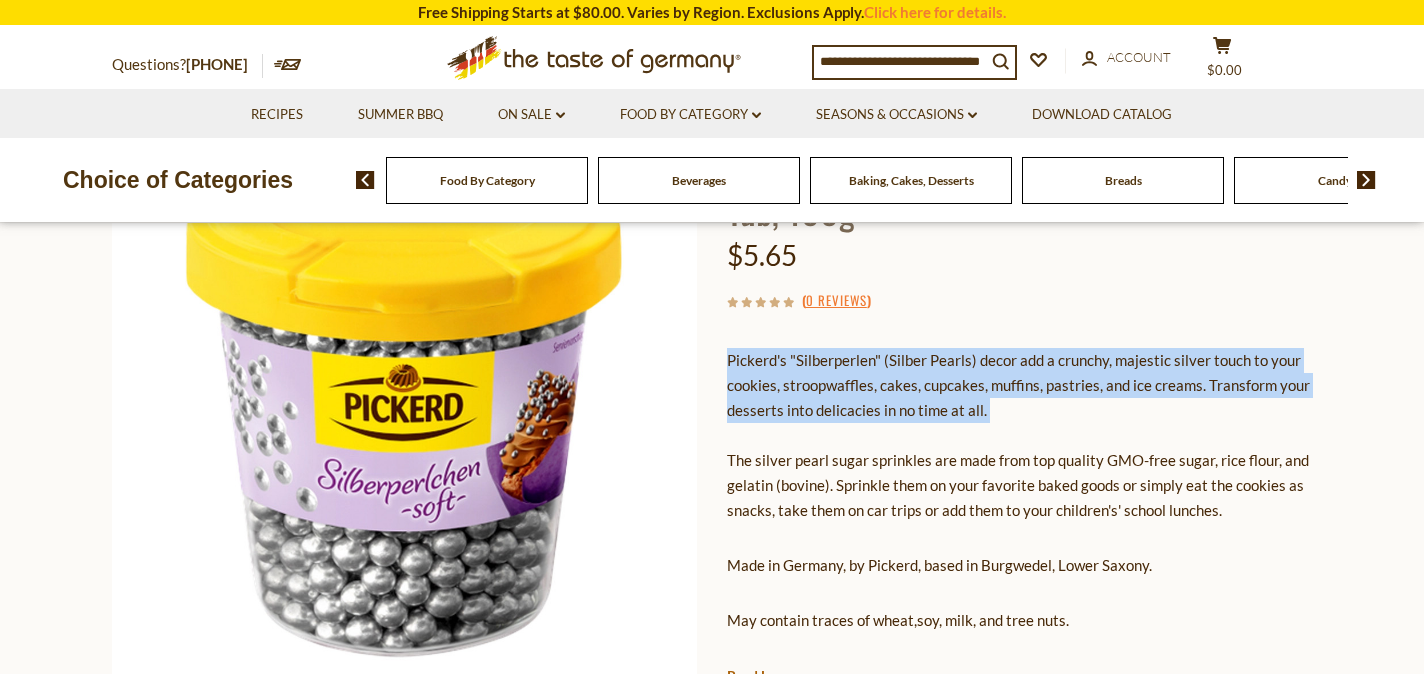 scroll, scrollTop: 230, scrollLeft: 0, axis: vertical 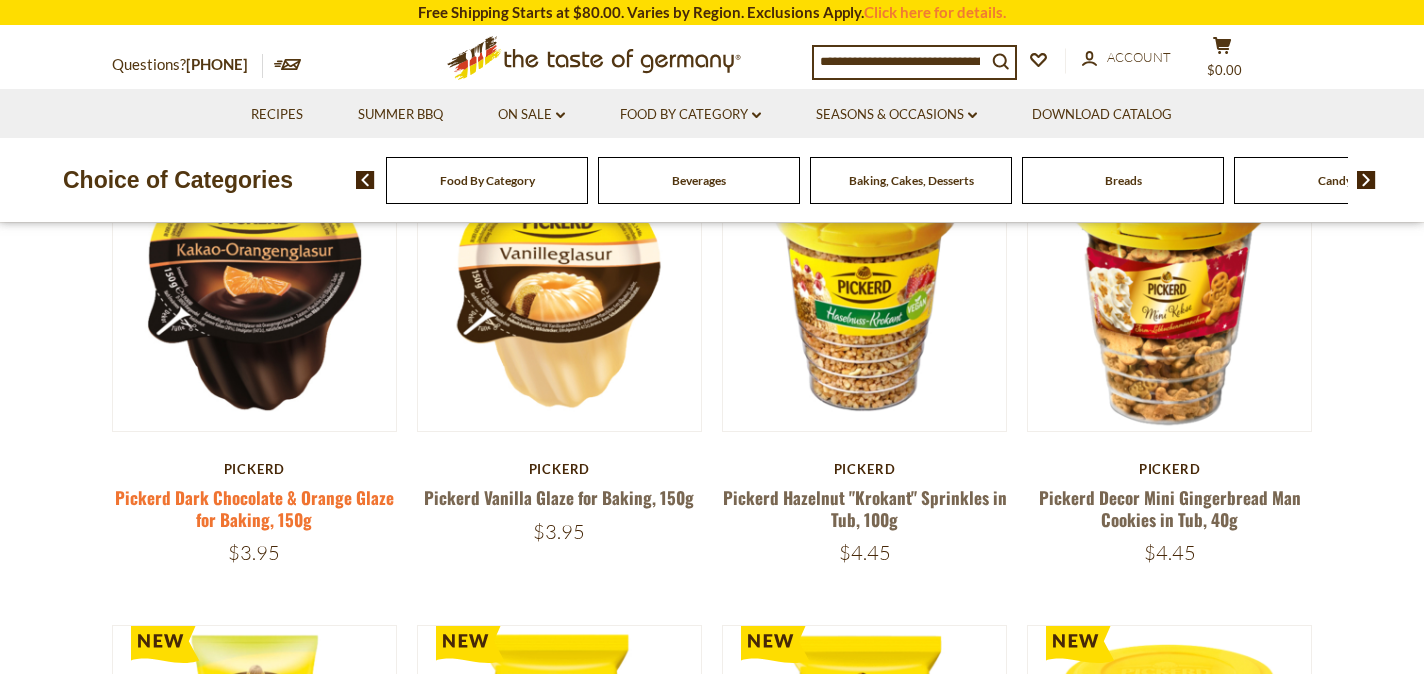 click on "Pickerd  Dark Chocolate & Orange Glaze for Baking, 150g" at bounding box center [254, 508] 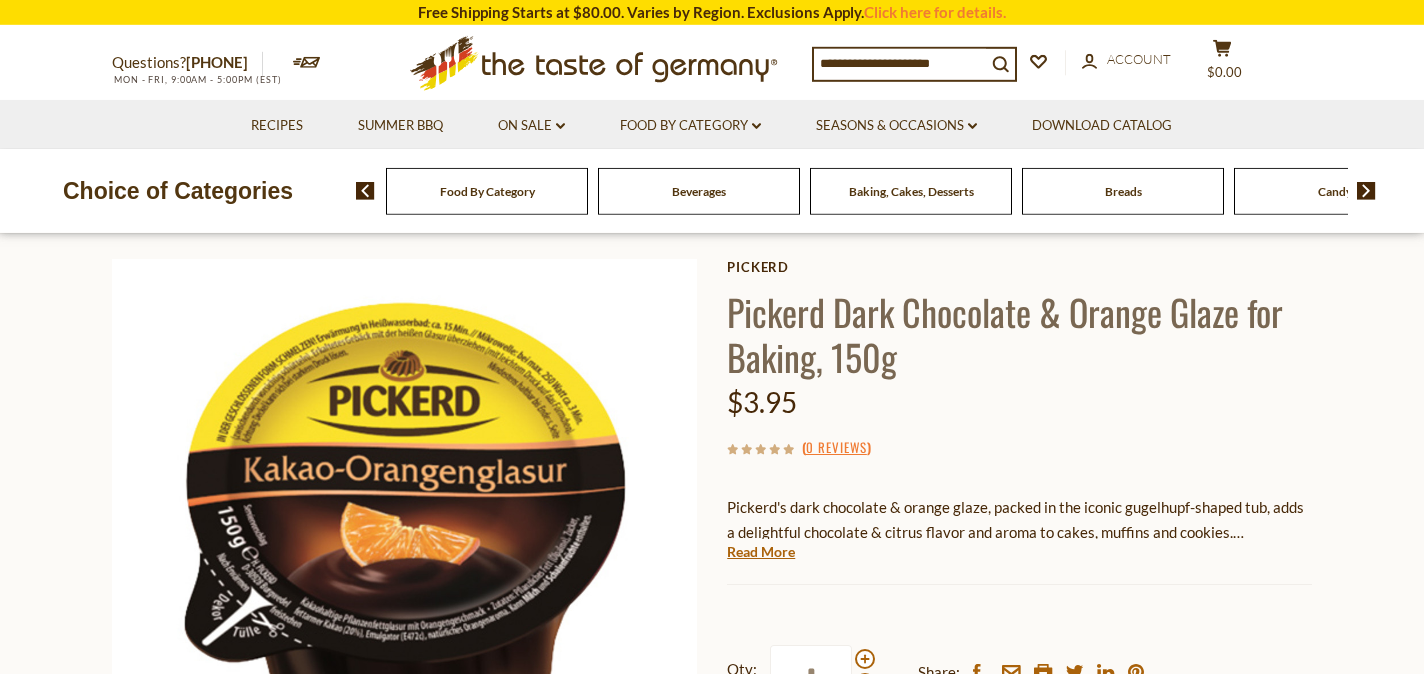 scroll, scrollTop: 161, scrollLeft: 0, axis: vertical 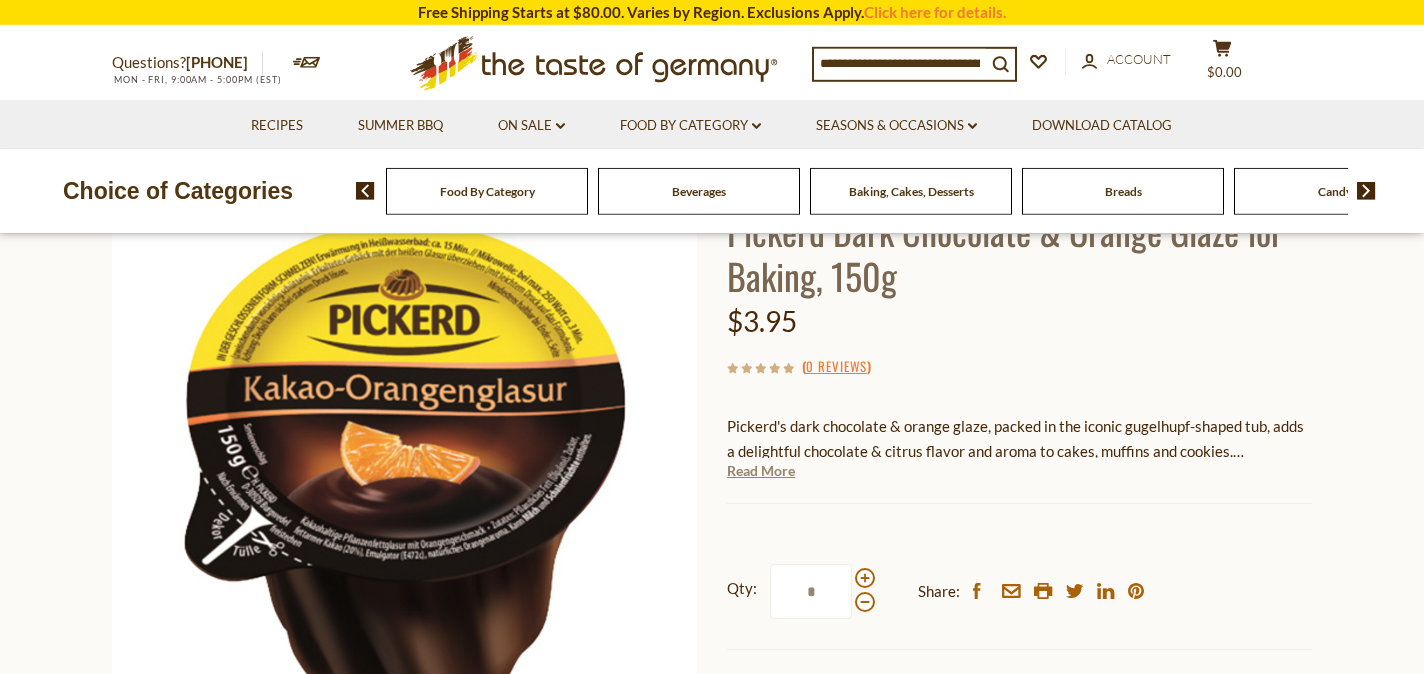 click on "Read More" at bounding box center [761, 471] 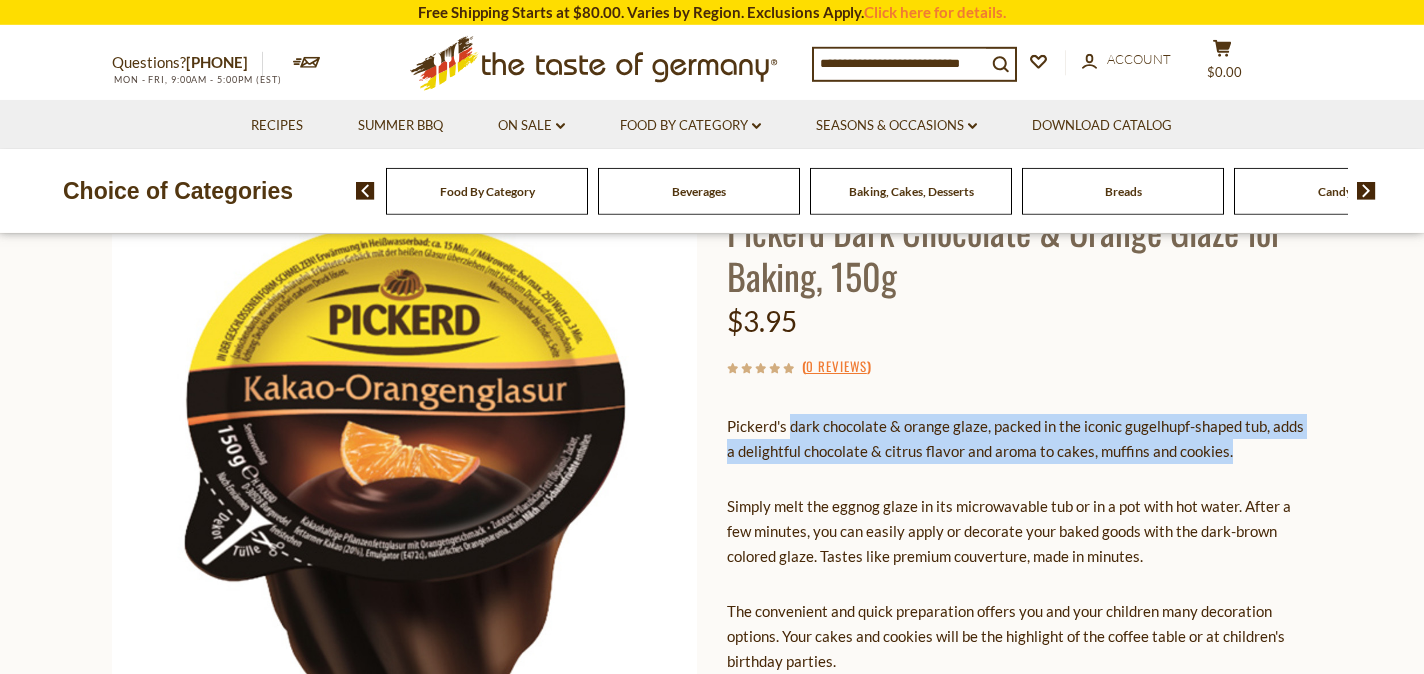 drag, startPoint x: 792, startPoint y: 430, endPoint x: 1239, endPoint y: 457, distance: 447.8147 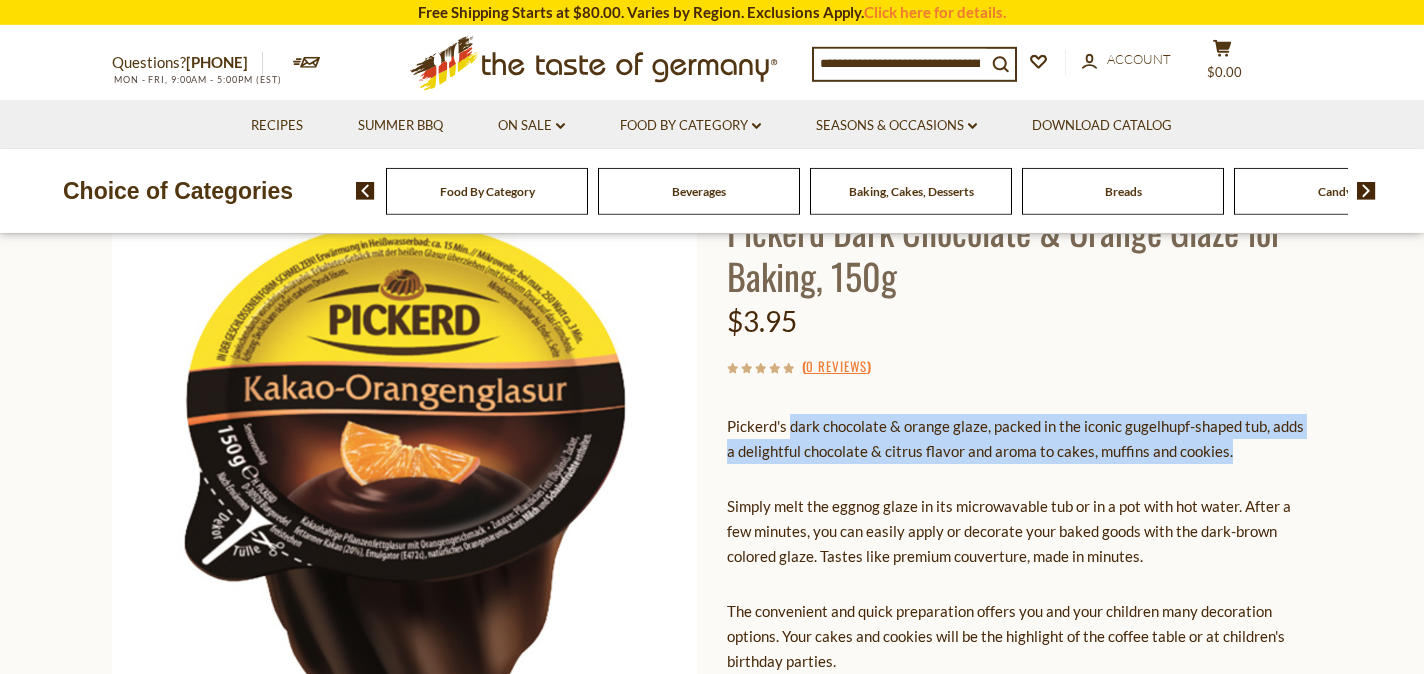 copy on "dark chocolate & orange glaze, packed in the iconic gugelhupf-shaped tub, adds a delightful chocolate & citrus flavor and aroma to cakes, muffins and cookies." 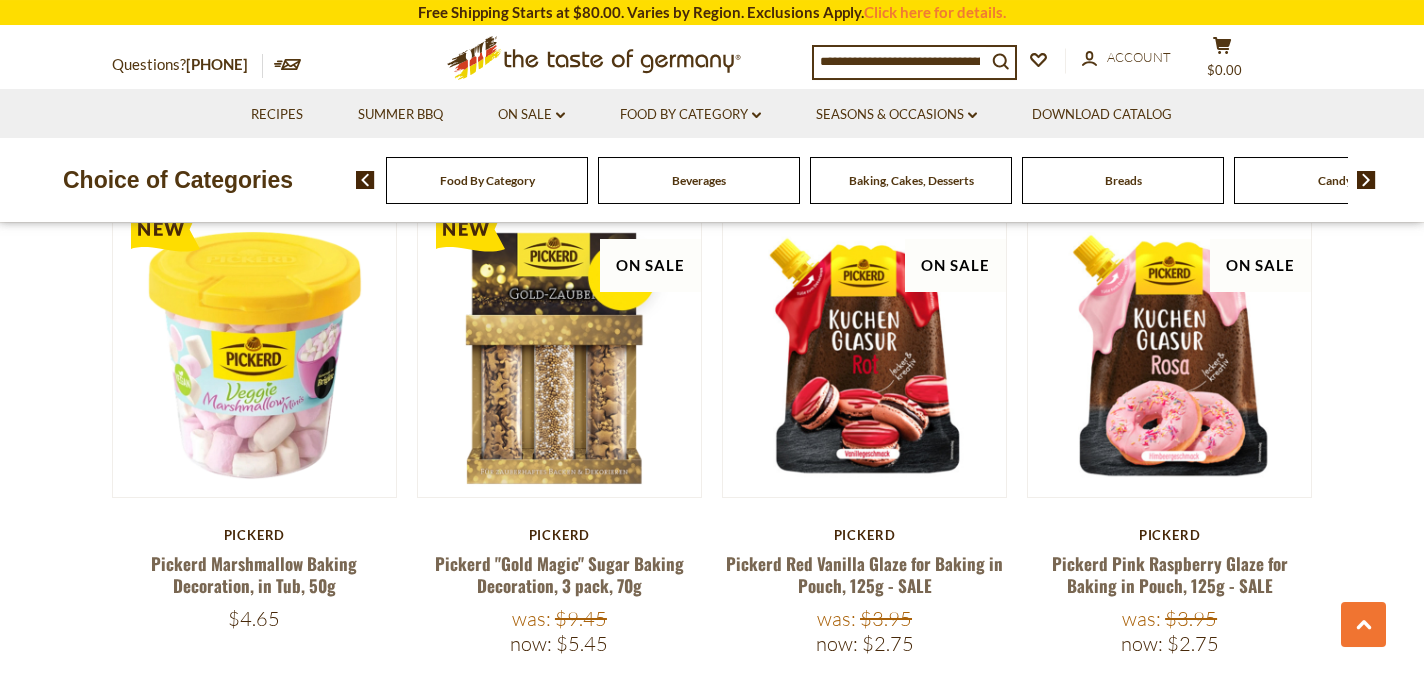 scroll, scrollTop: 1203, scrollLeft: 0, axis: vertical 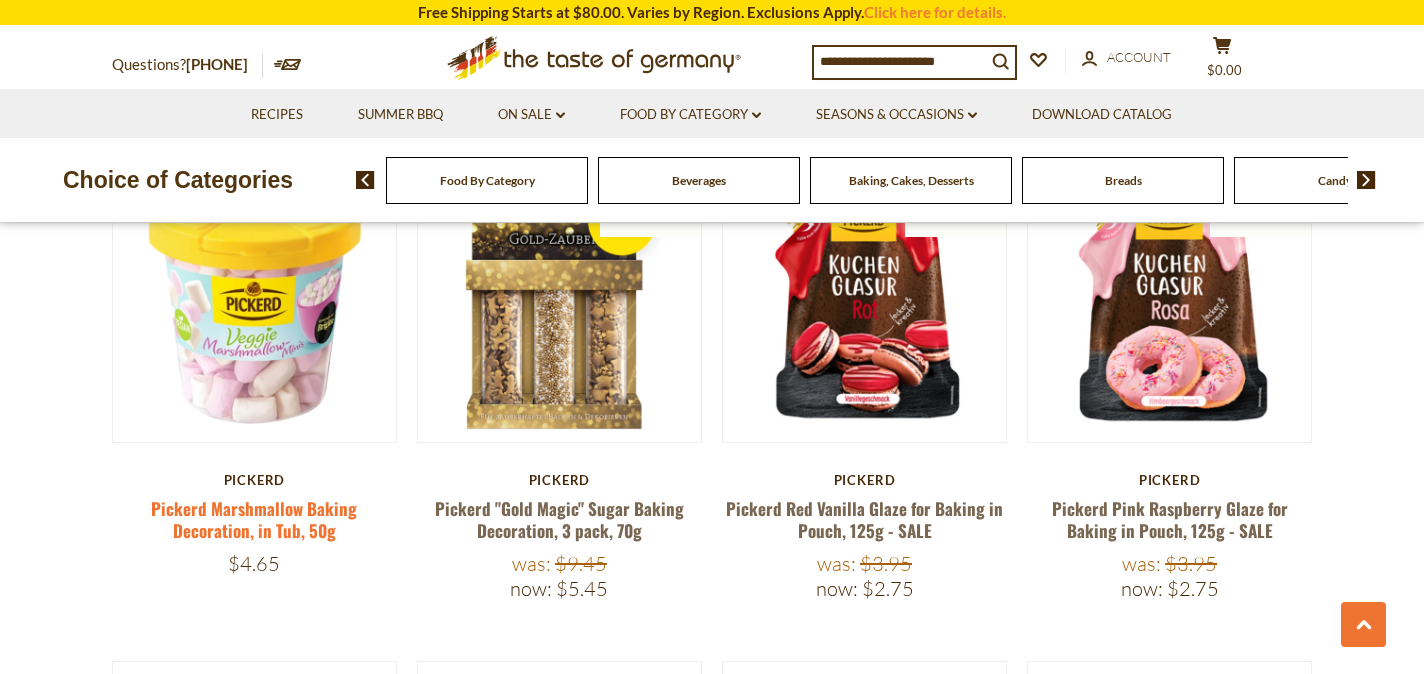 click on "Pickerd Marshmallow Baking Decoration, in Tub, 50g" at bounding box center (254, 519) 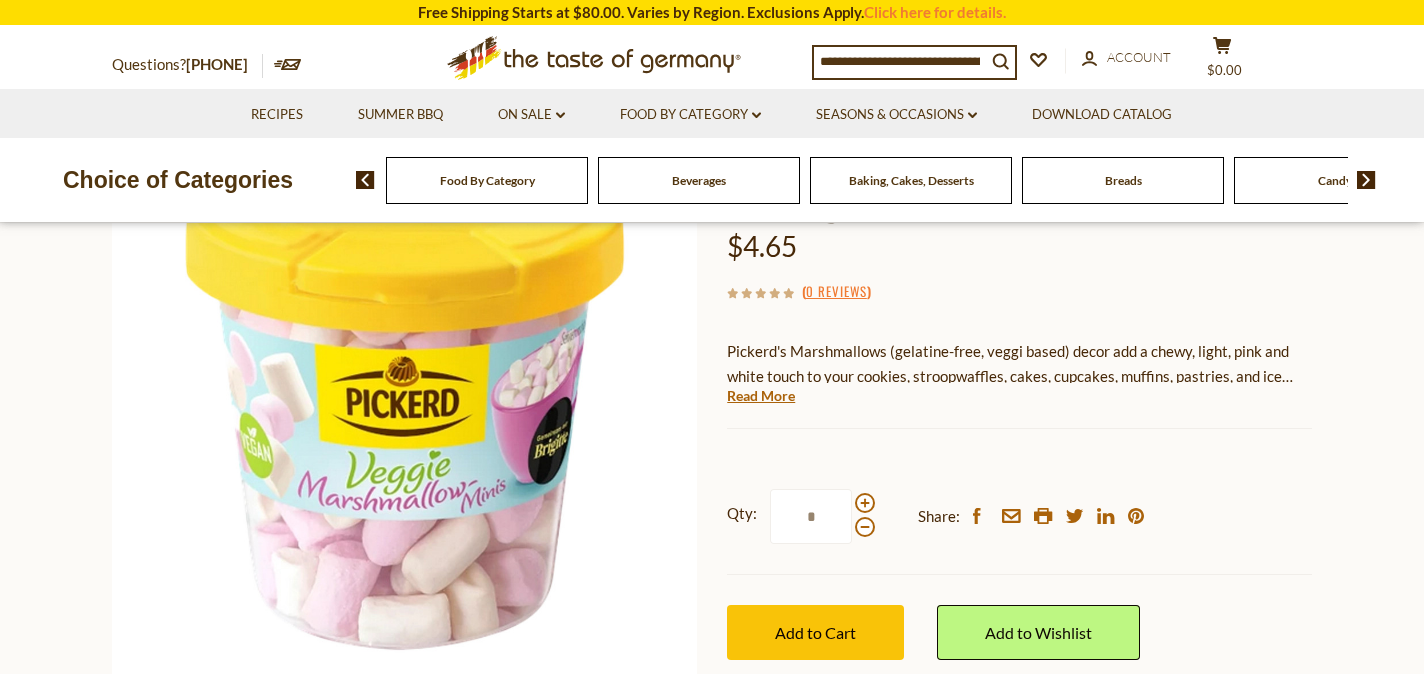 scroll, scrollTop: 260, scrollLeft: 0, axis: vertical 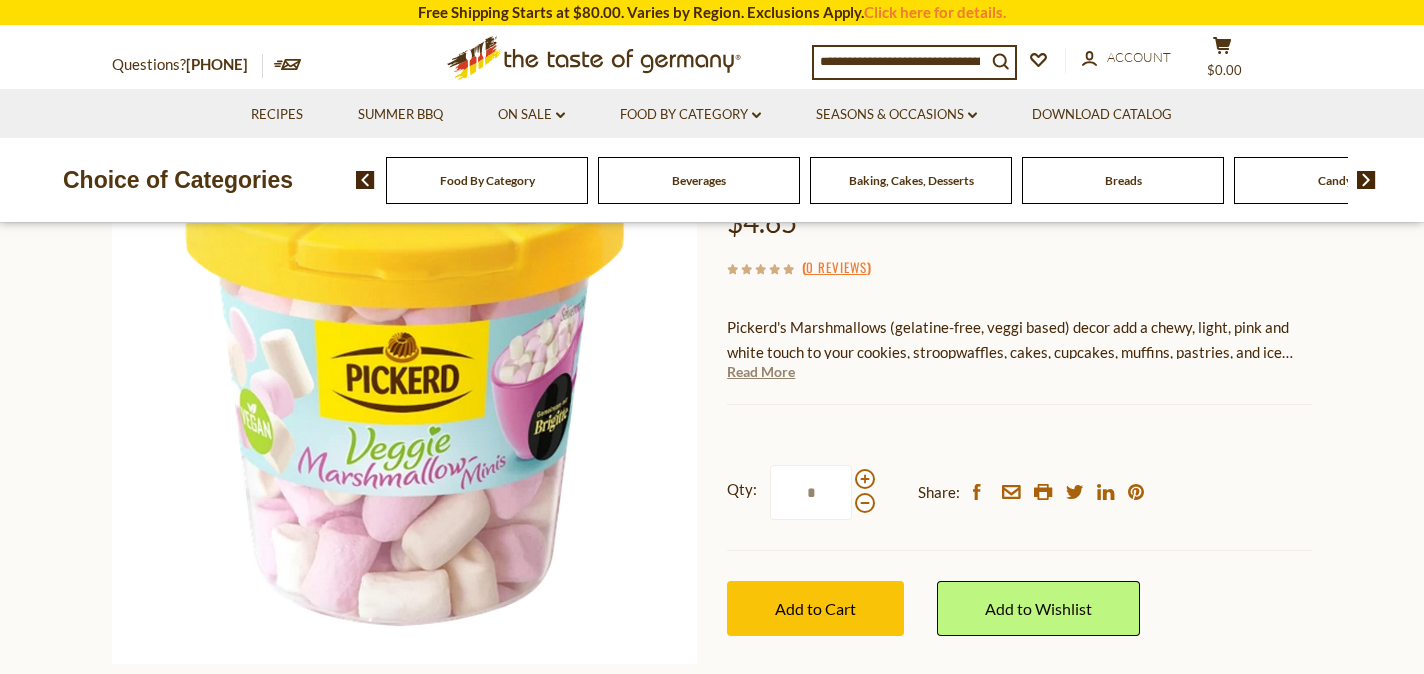 click on "Read More" at bounding box center (761, 372) 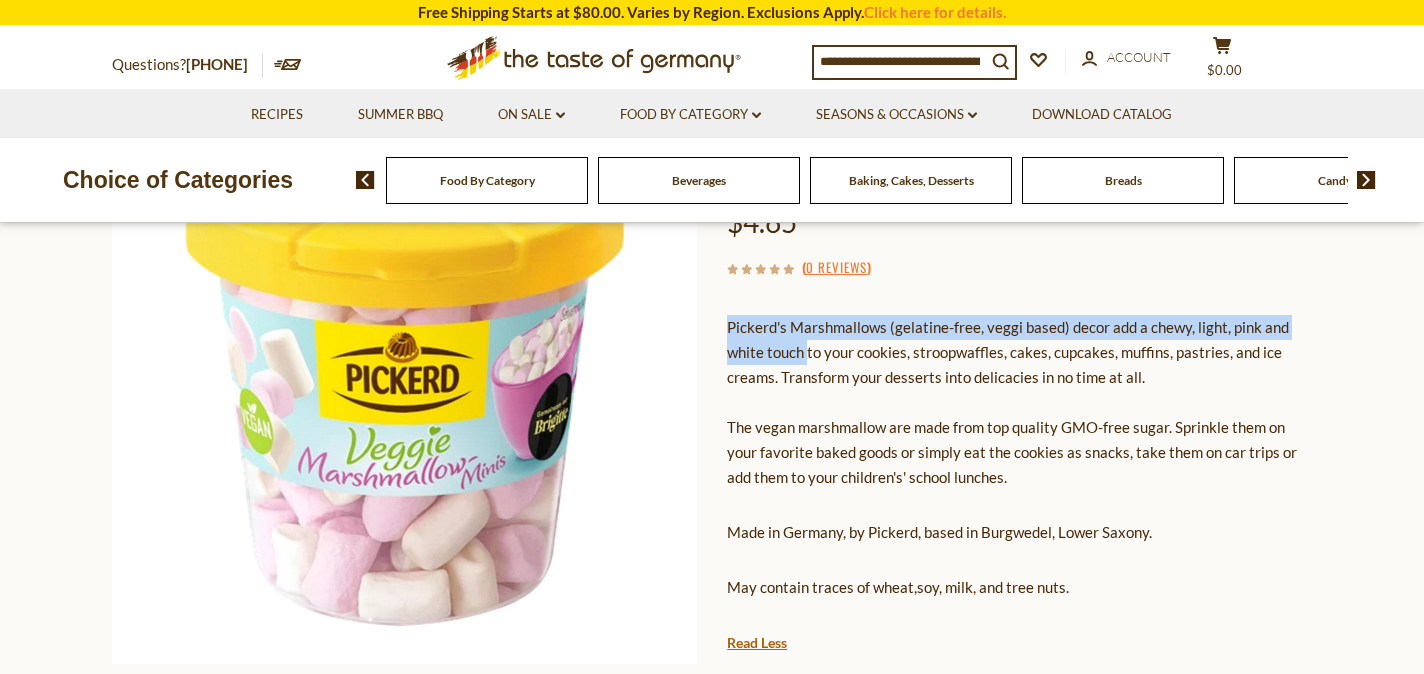 drag, startPoint x: 728, startPoint y: 329, endPoint x: 808, endPoint y: 357, distance: 84.758484 